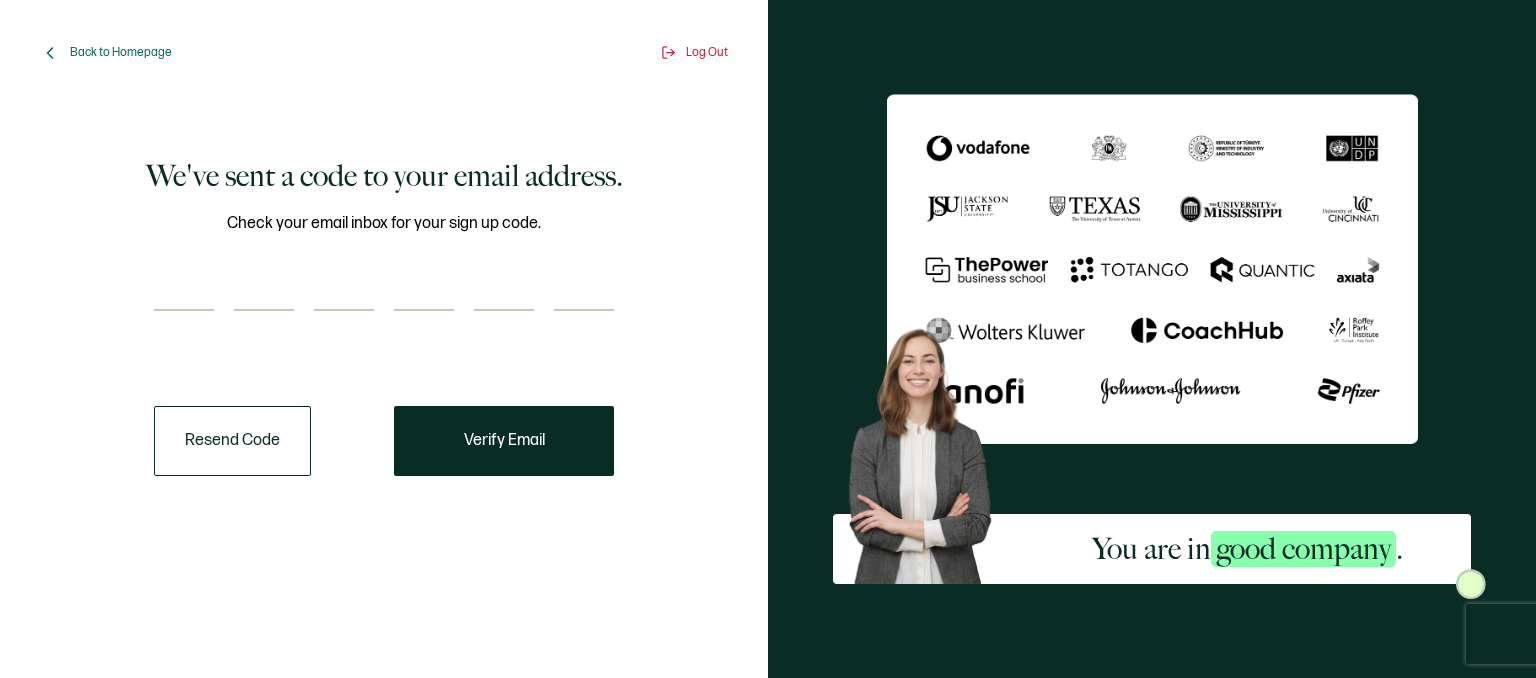 scroll, scrollTop: 0, scrollLeft: 0, axis: both 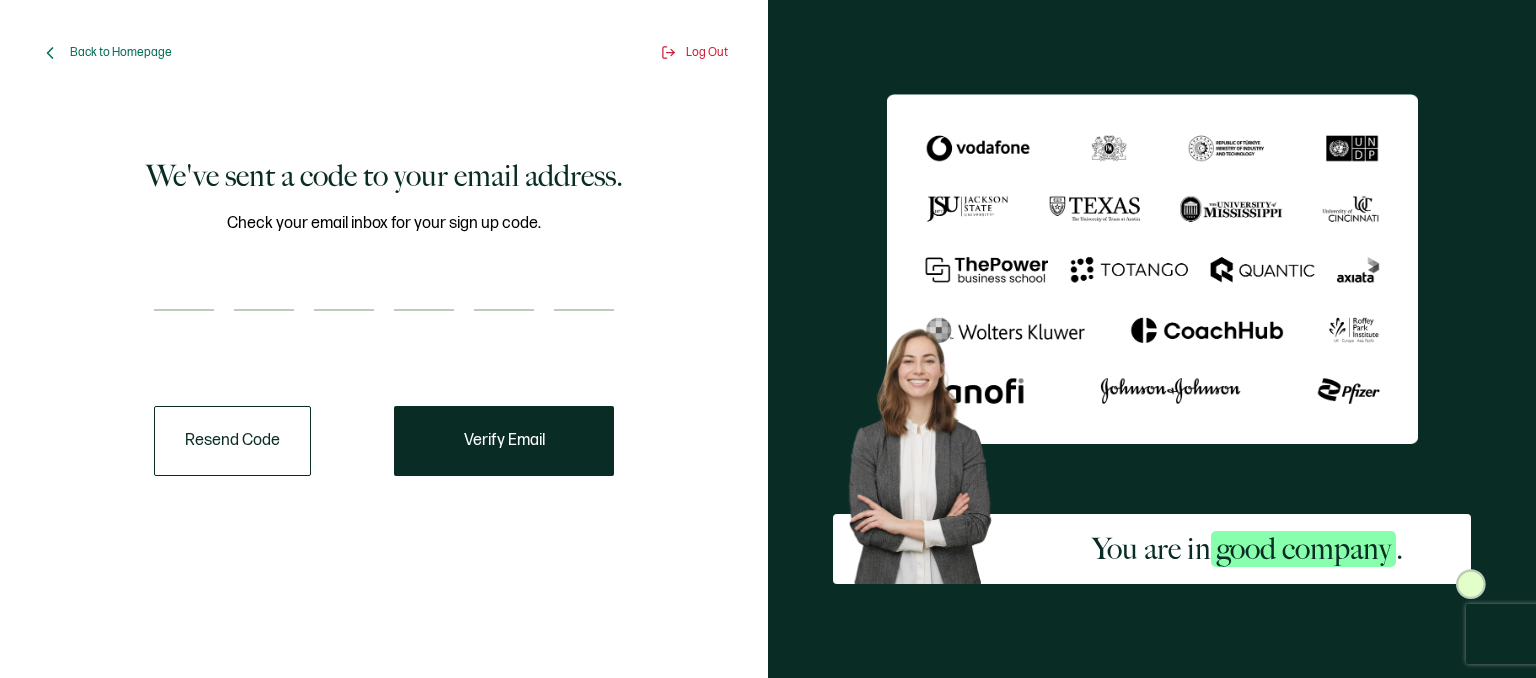 type on "3" 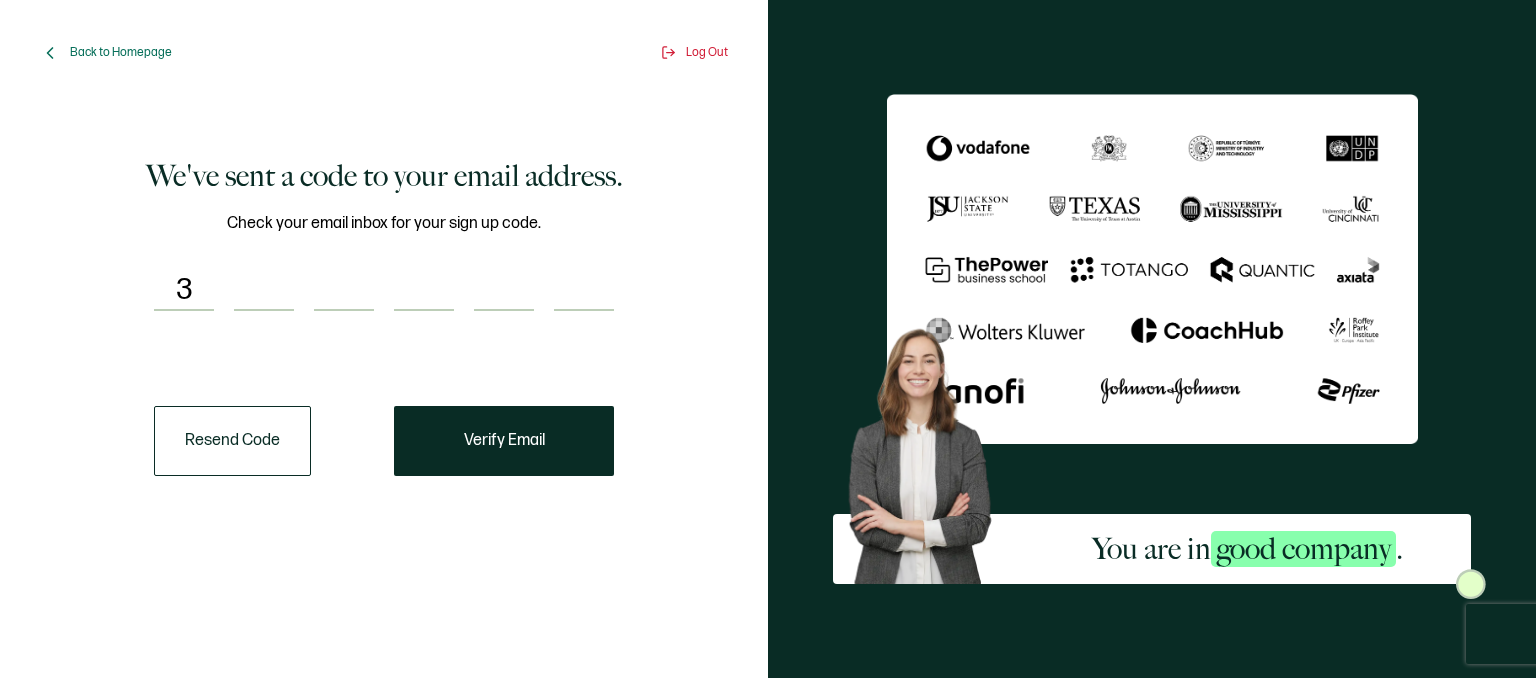 type on "3" 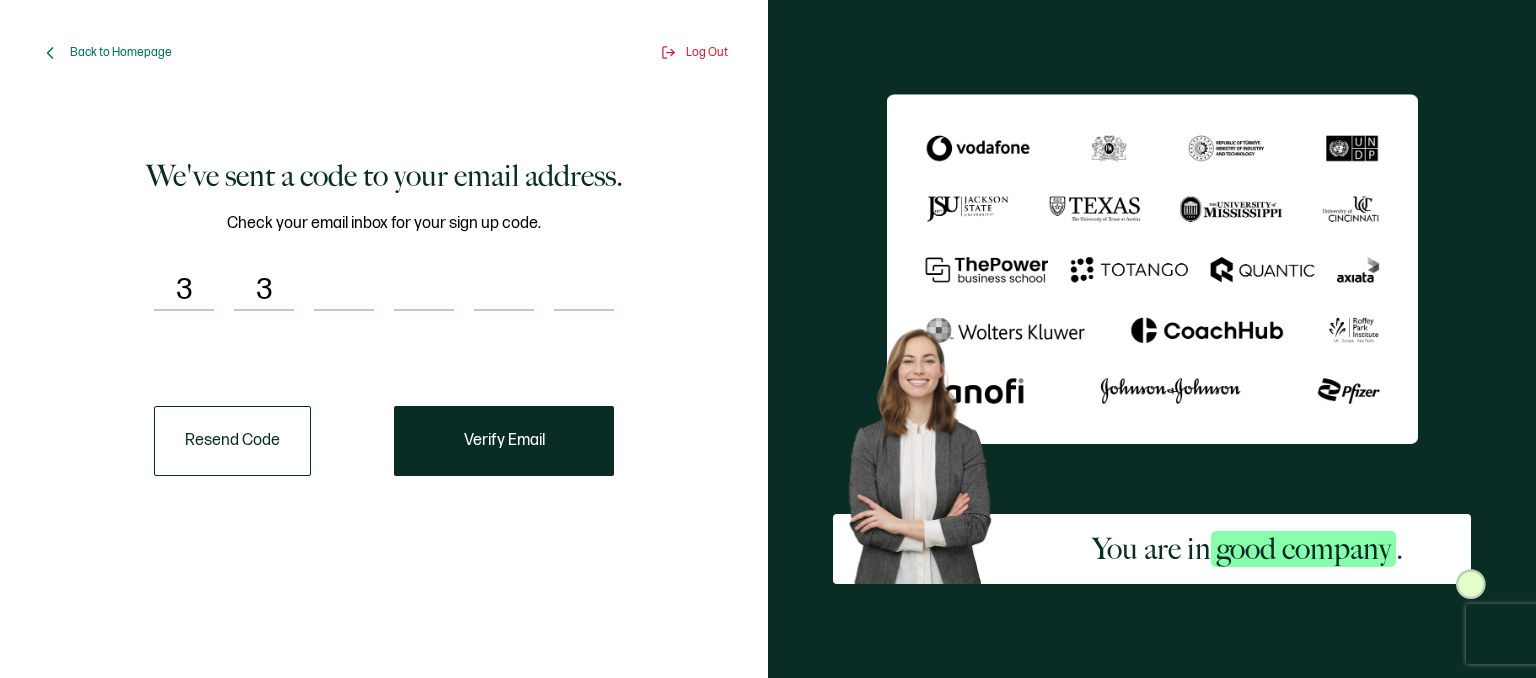 type on "7" 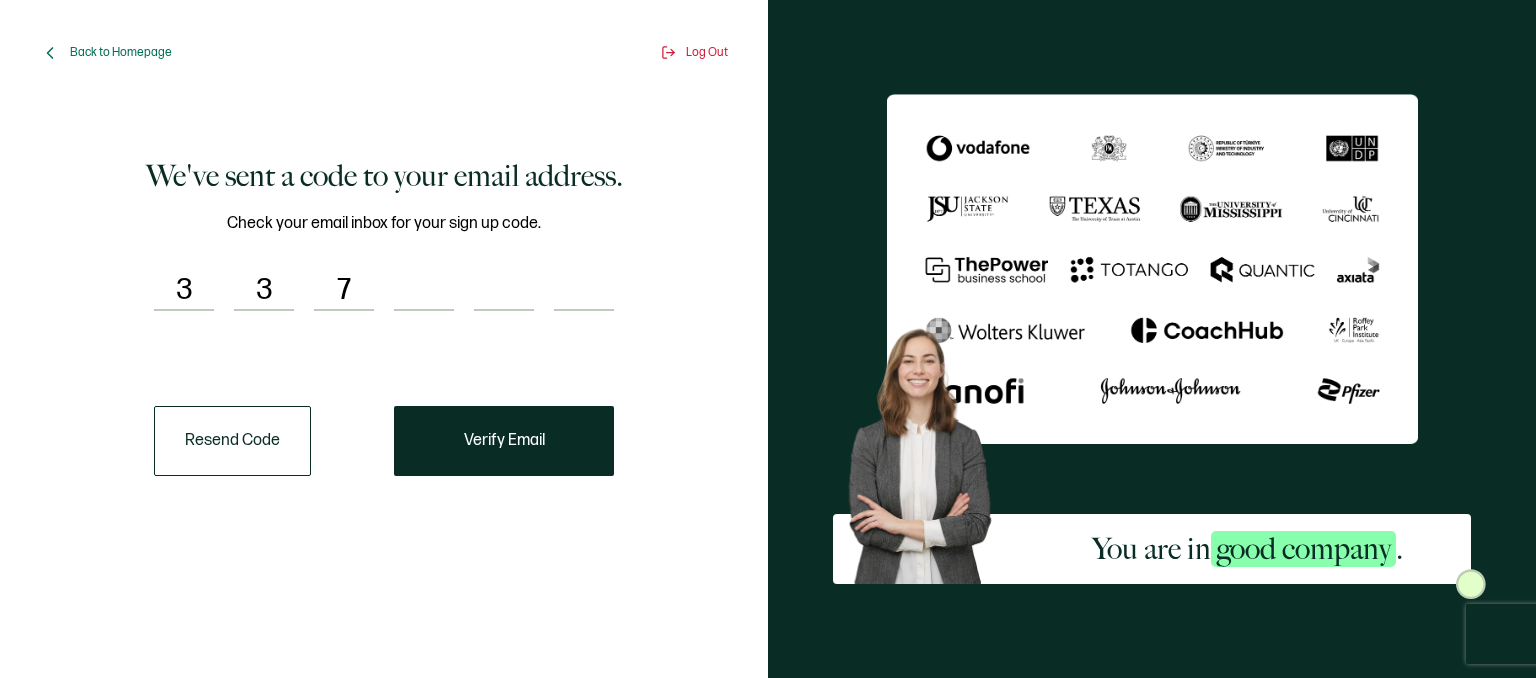 type on "5" 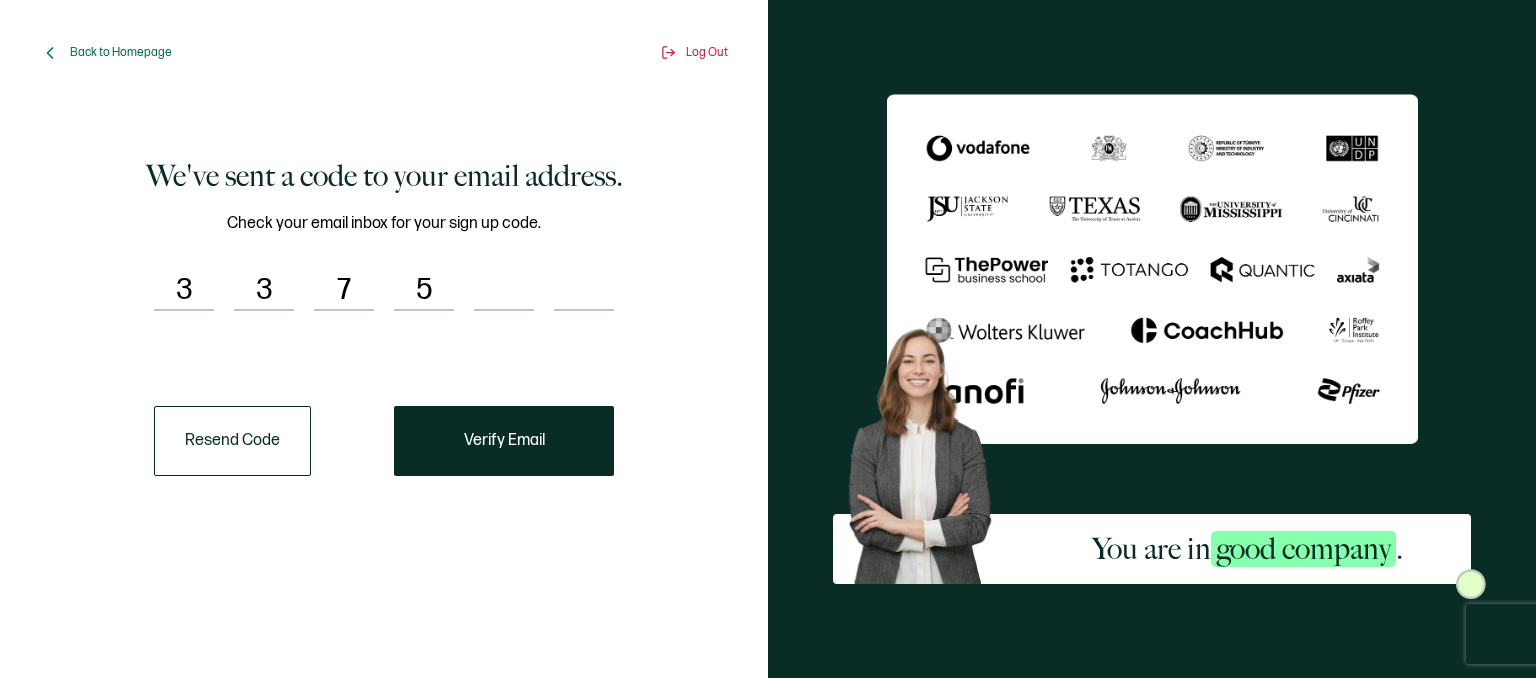 type on "5" 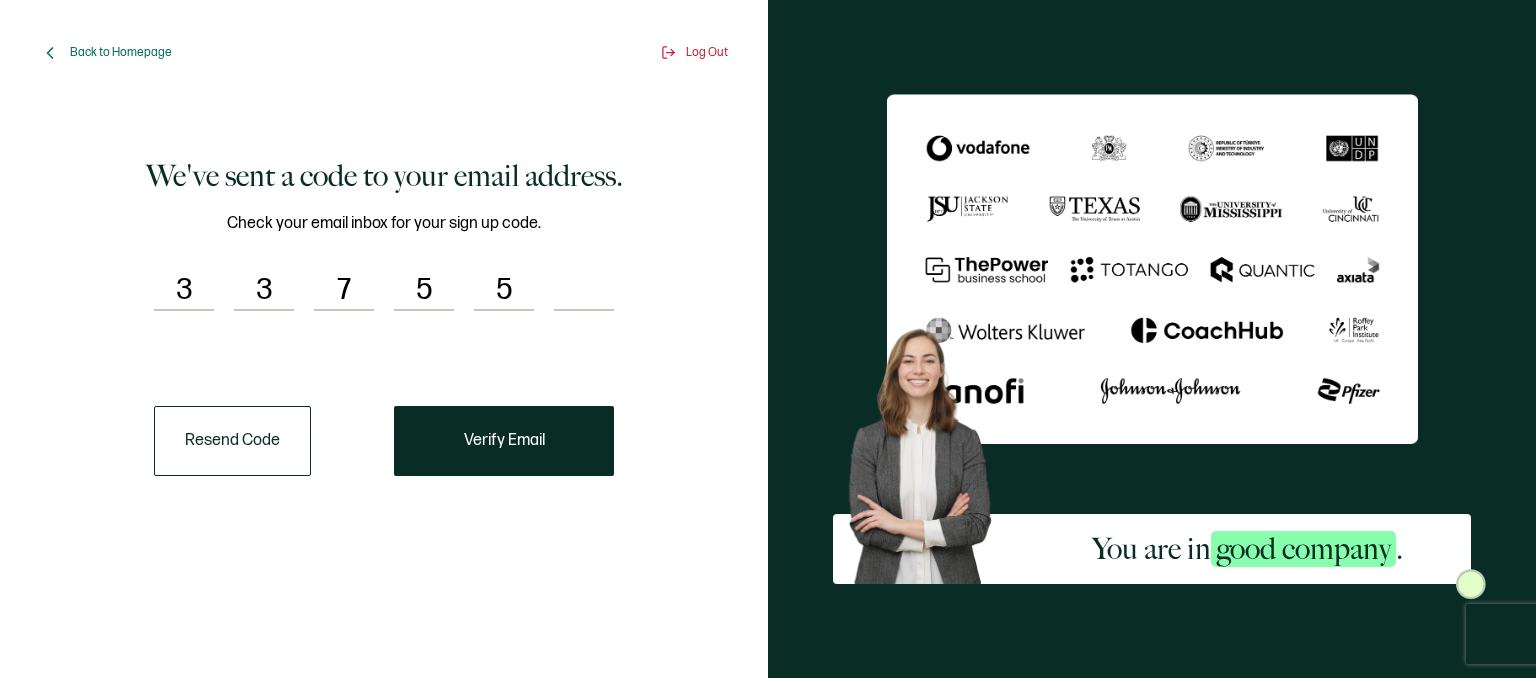 type on "9" 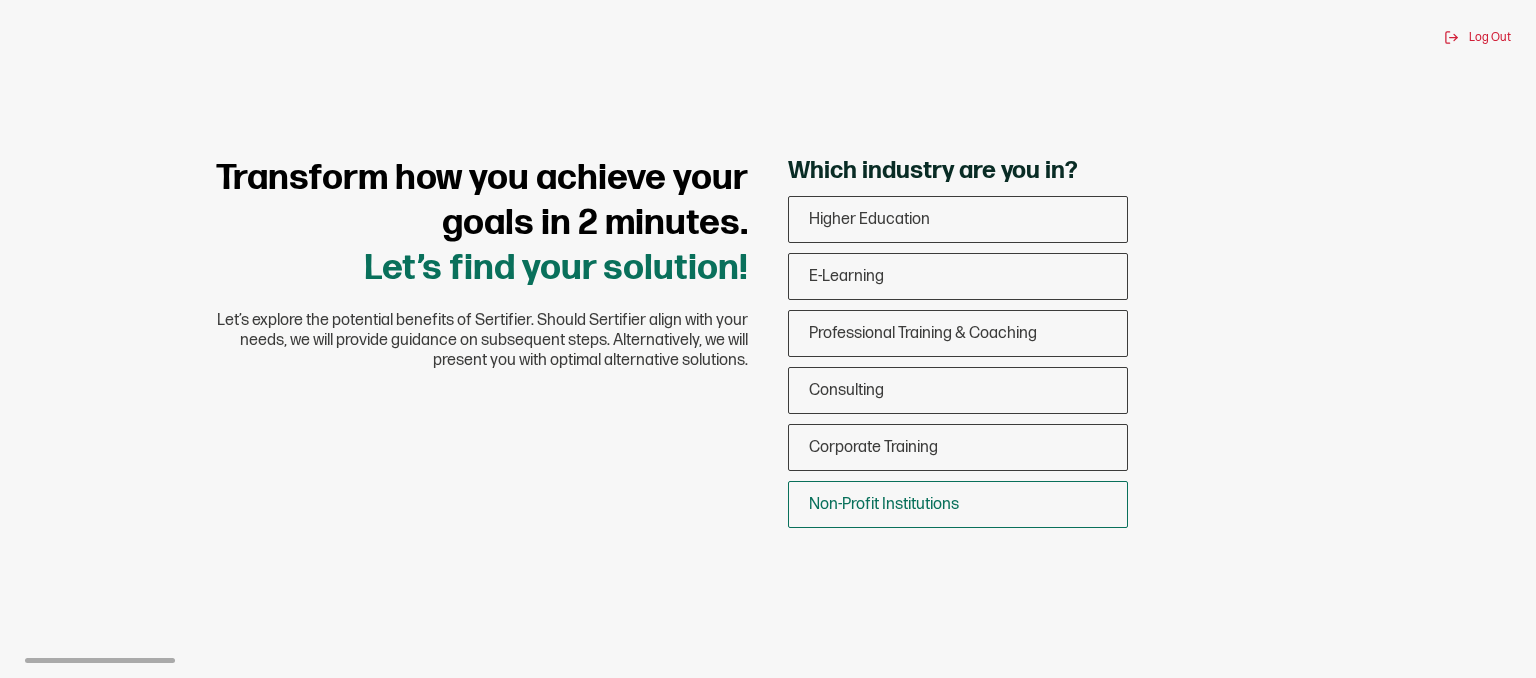 click on "Non-Profit Institutions" at bounding box center (884, 504) 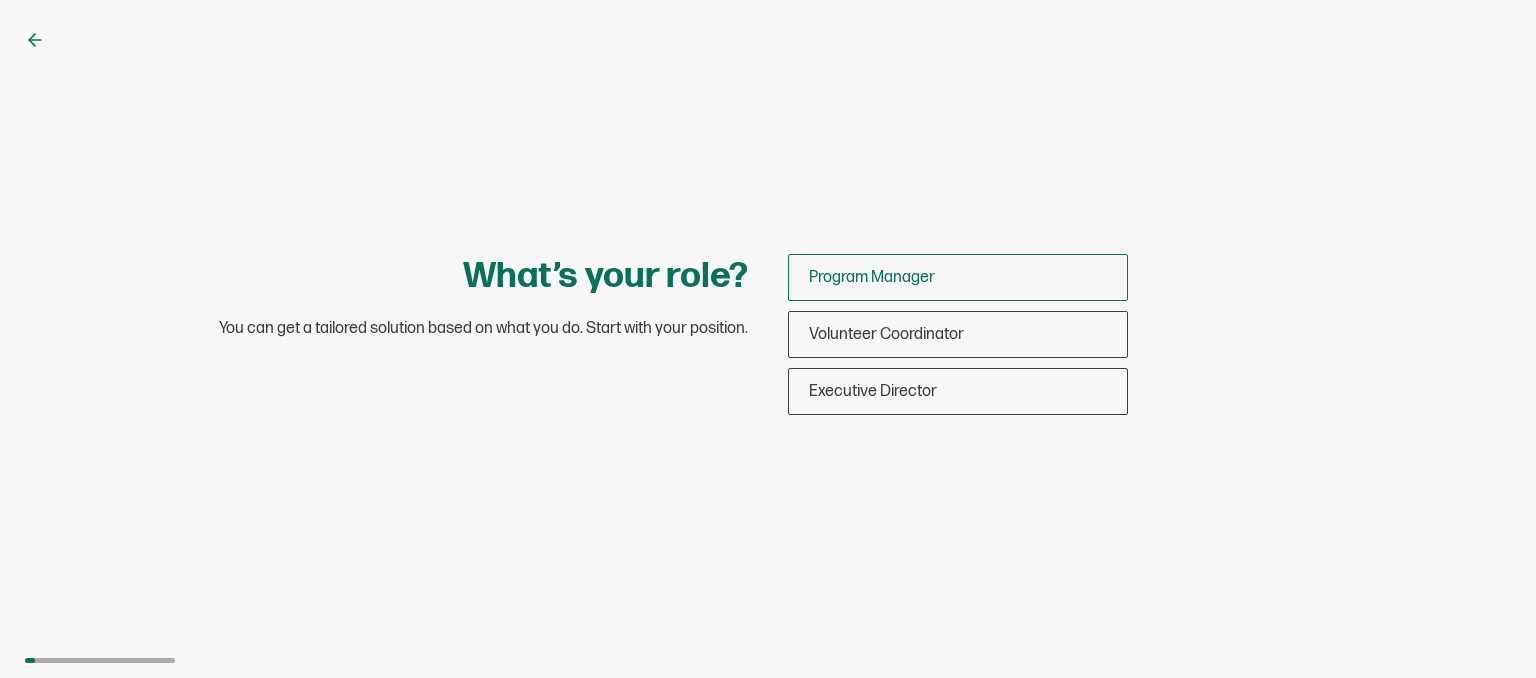 click on "Program Manager" at bounding box center [872, 277] 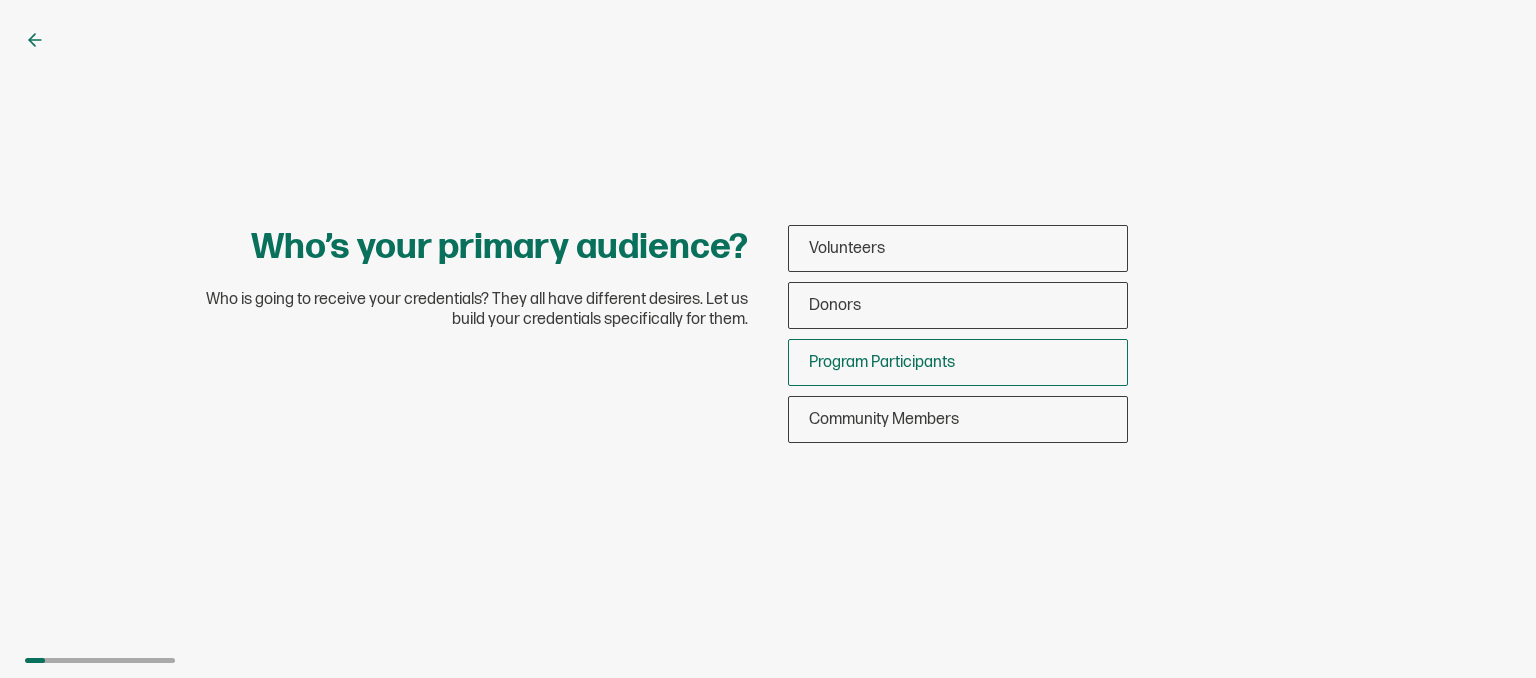 click on "Program Participants" at bounding box center [882, 362] 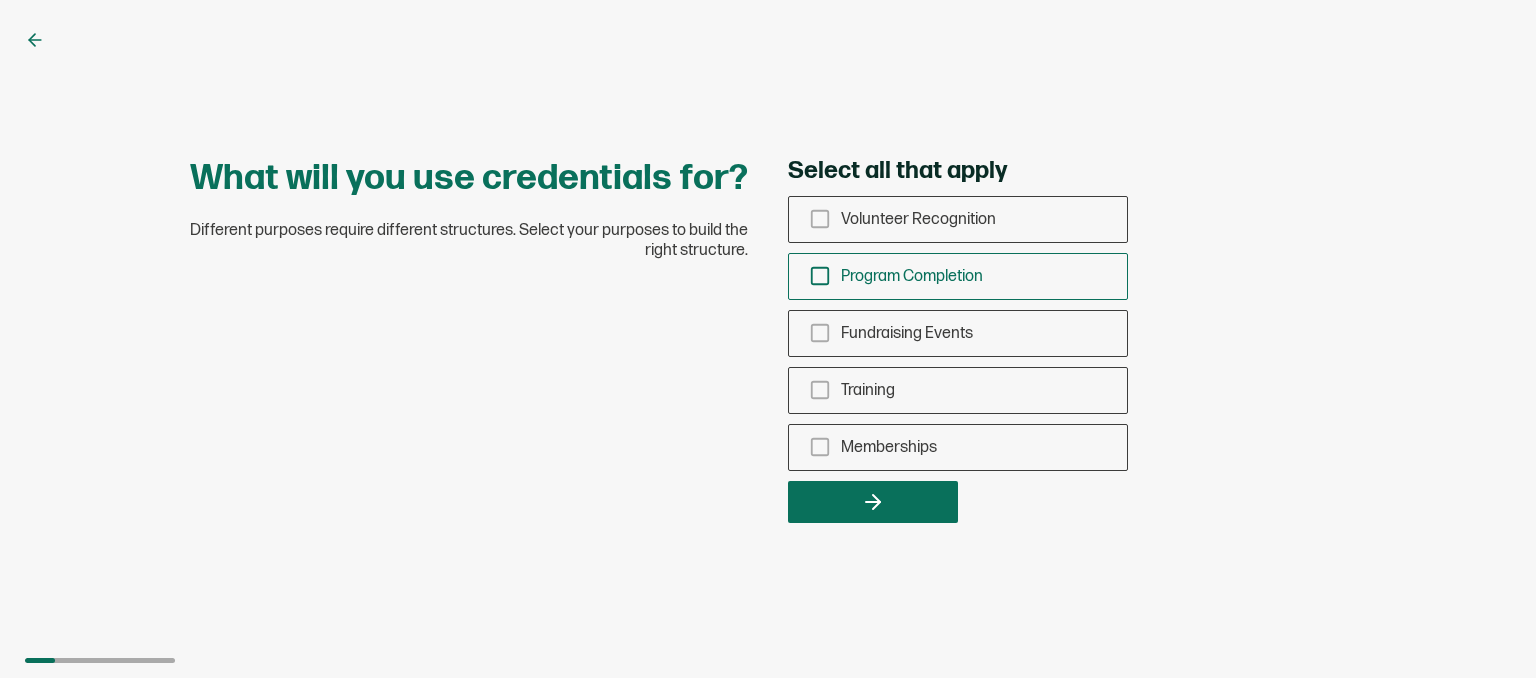 click 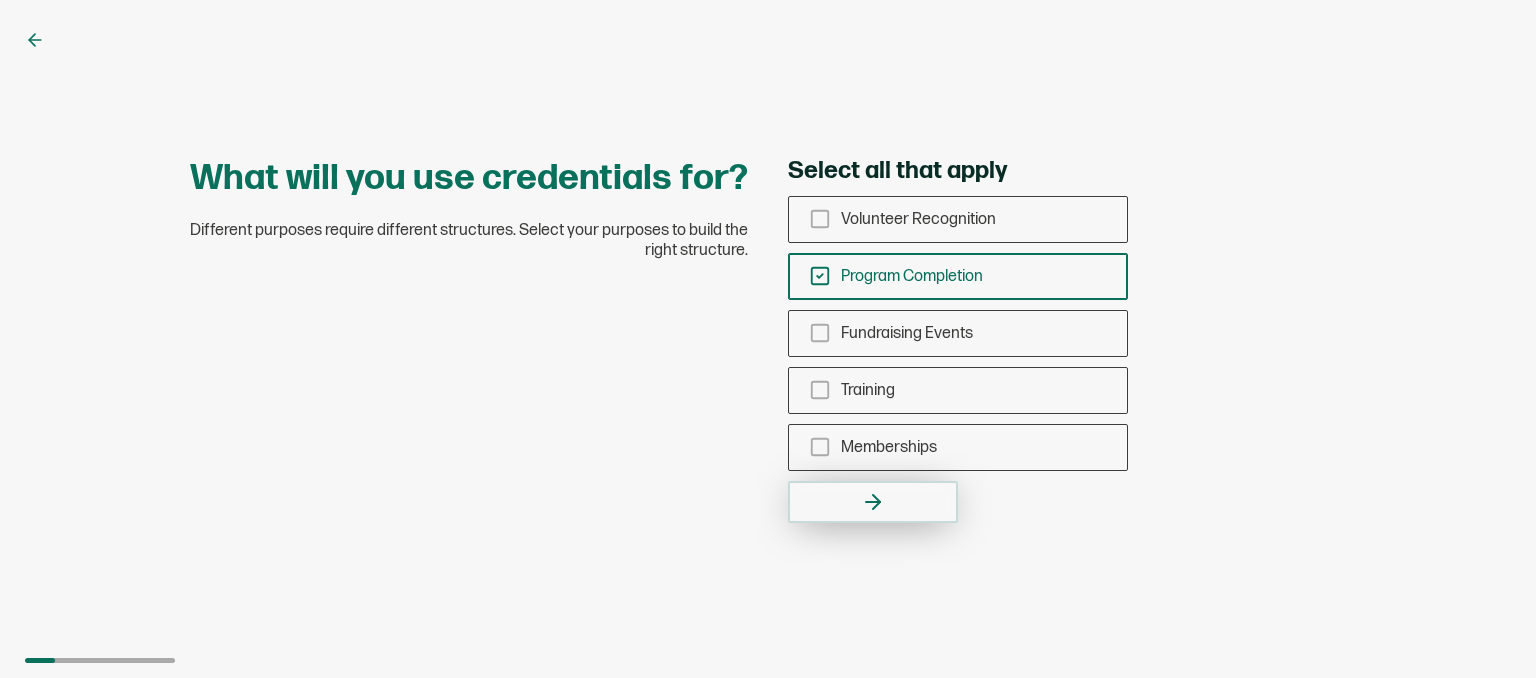click 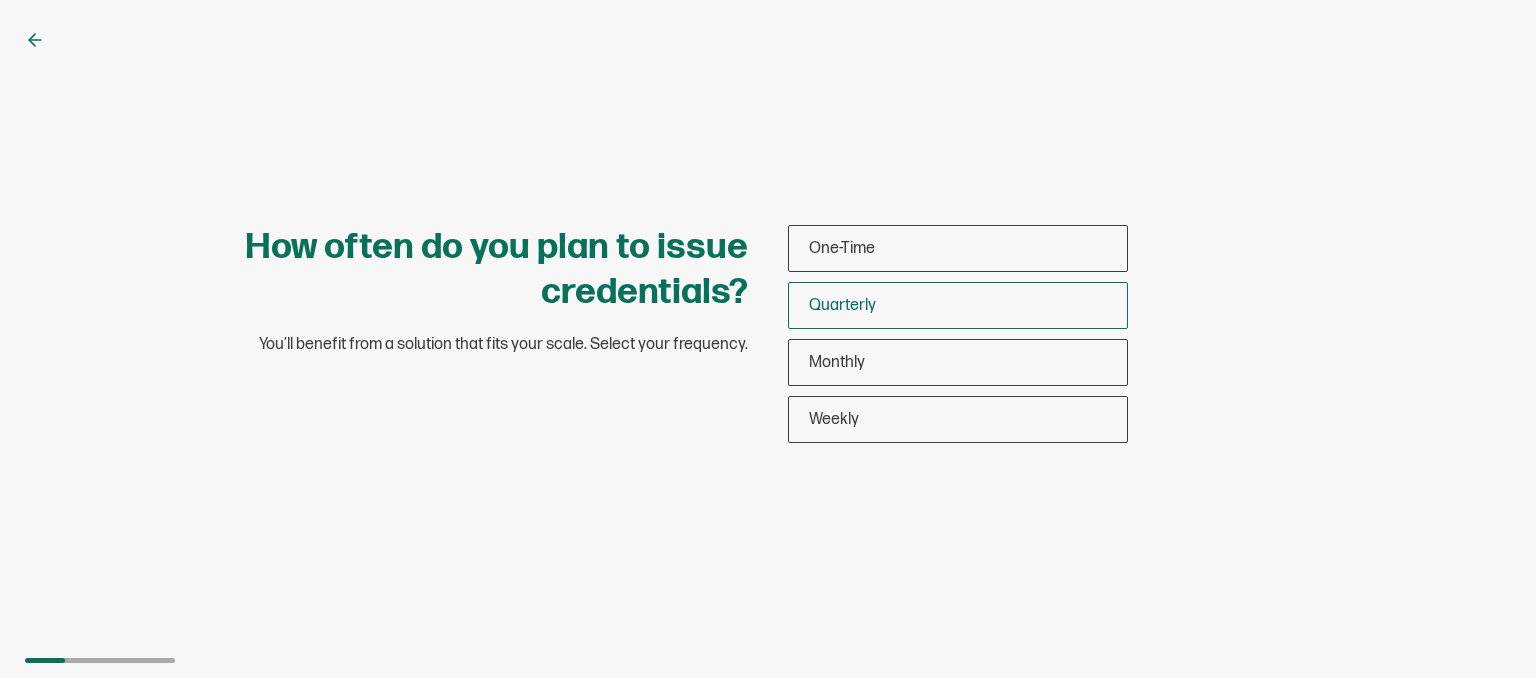 click on "Quarterly" at bounding box center [958, 305] 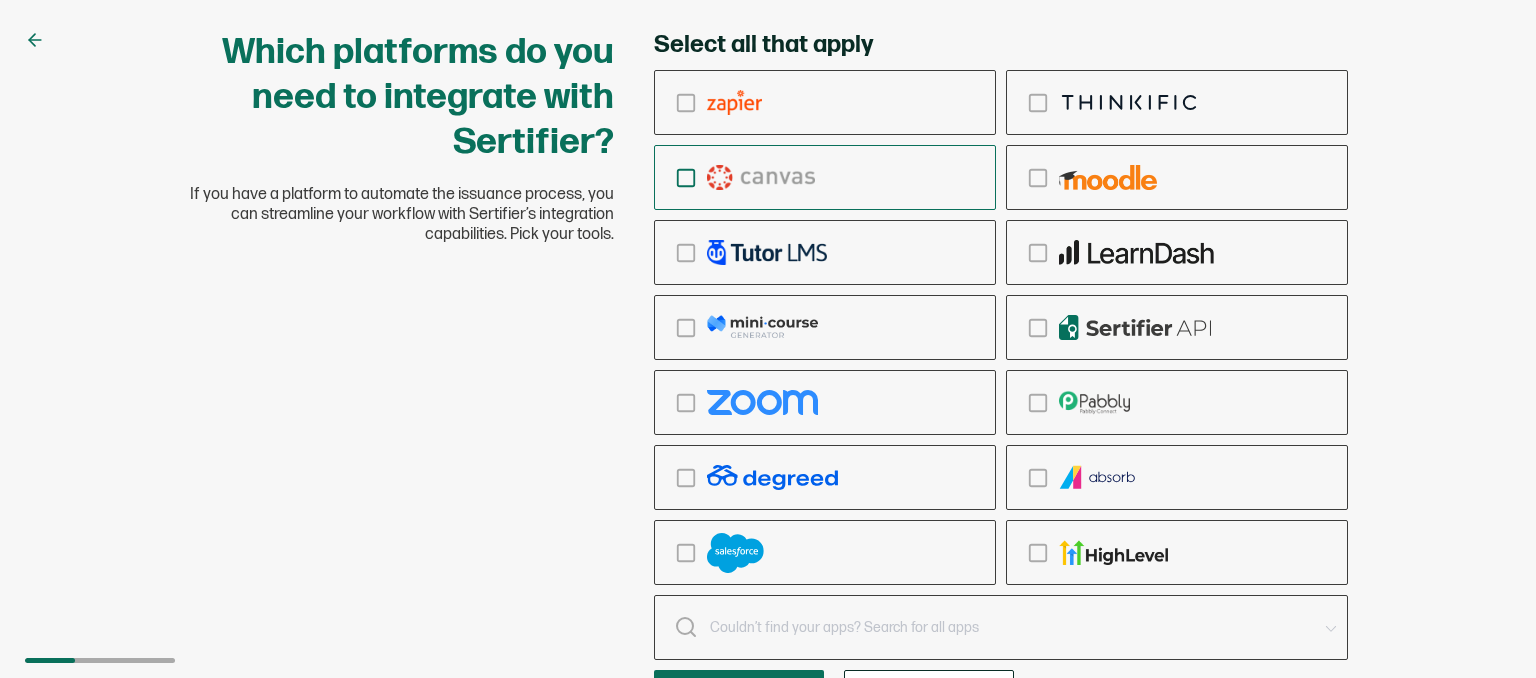 click 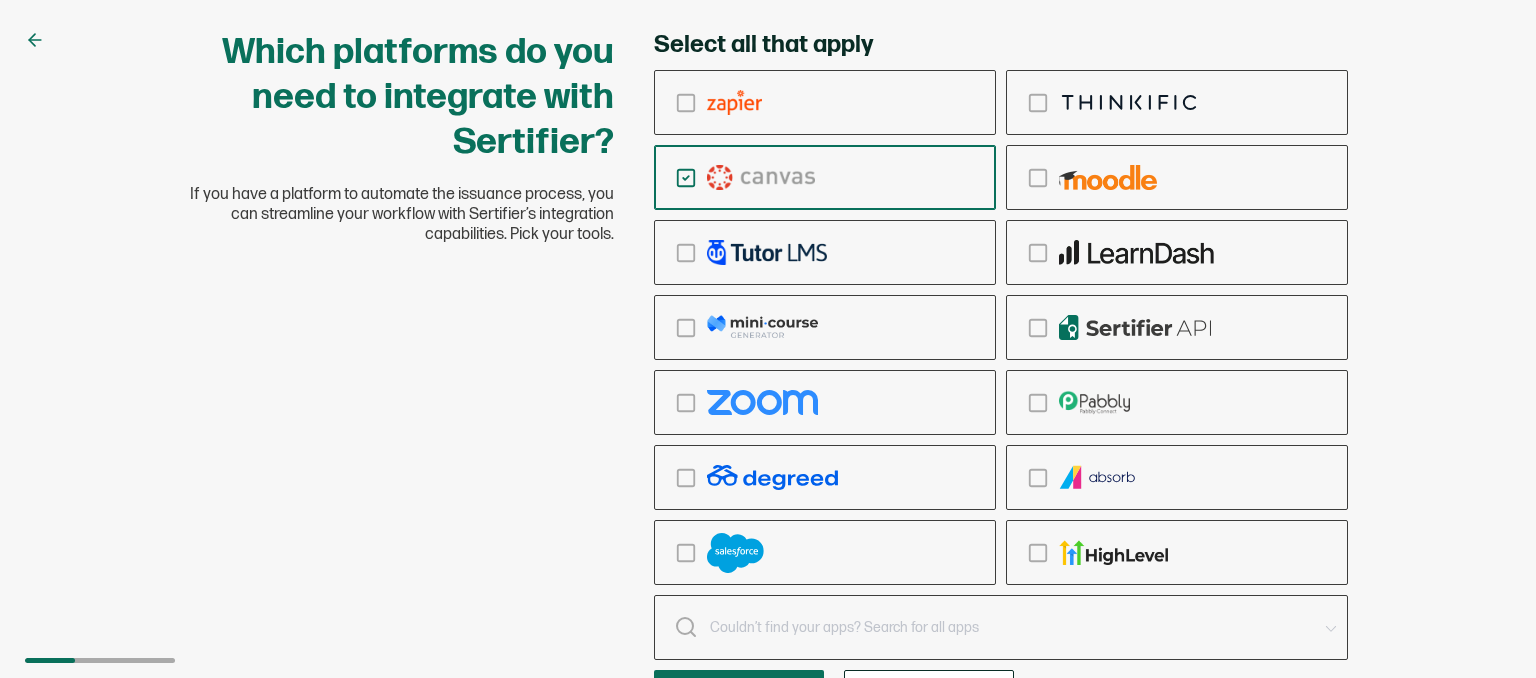 drag, startPoint x: 1535, startPoint y: 394, endPoint x: 1529, endPoint y: 492, distance: 98.1835 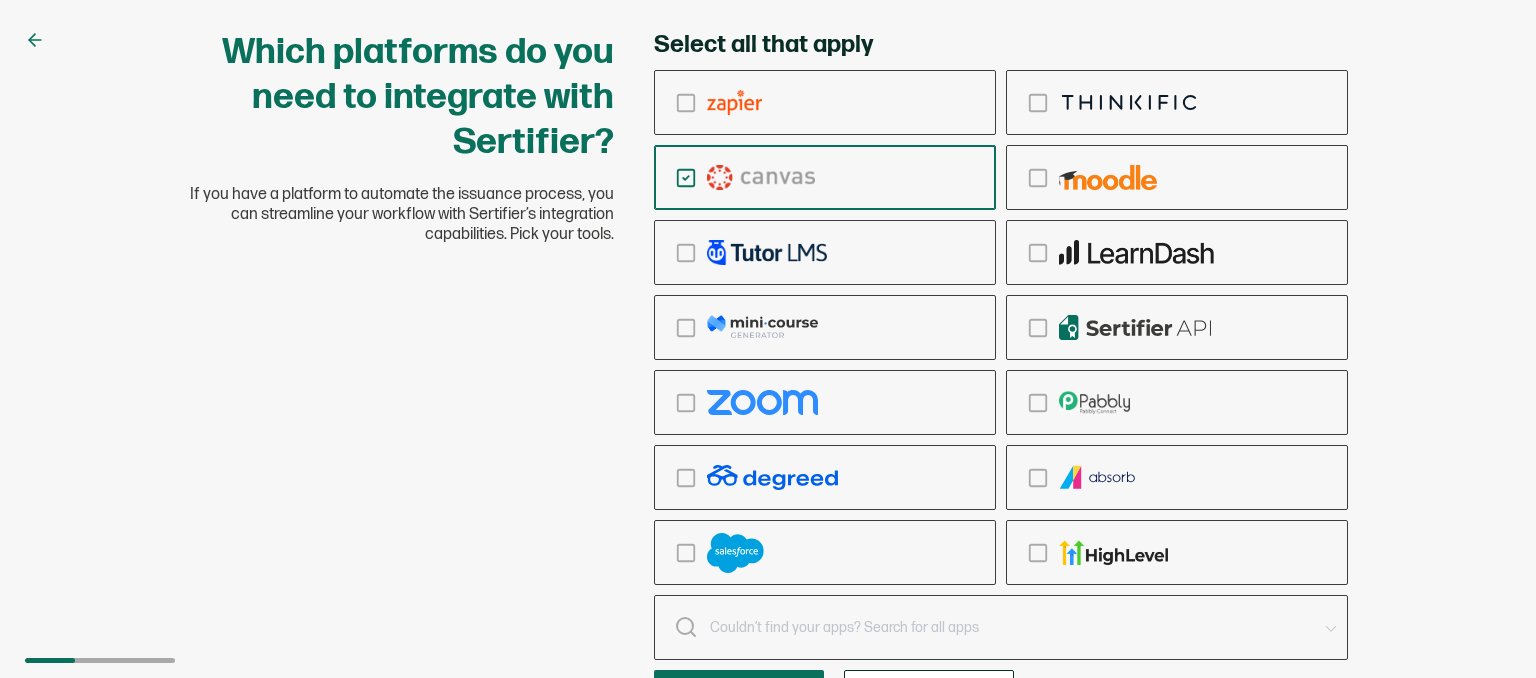 drag, startPoint x: 1430, startPoint y: 421, endPoint x: 1389, endPoint y: 573, distance: 157.43253 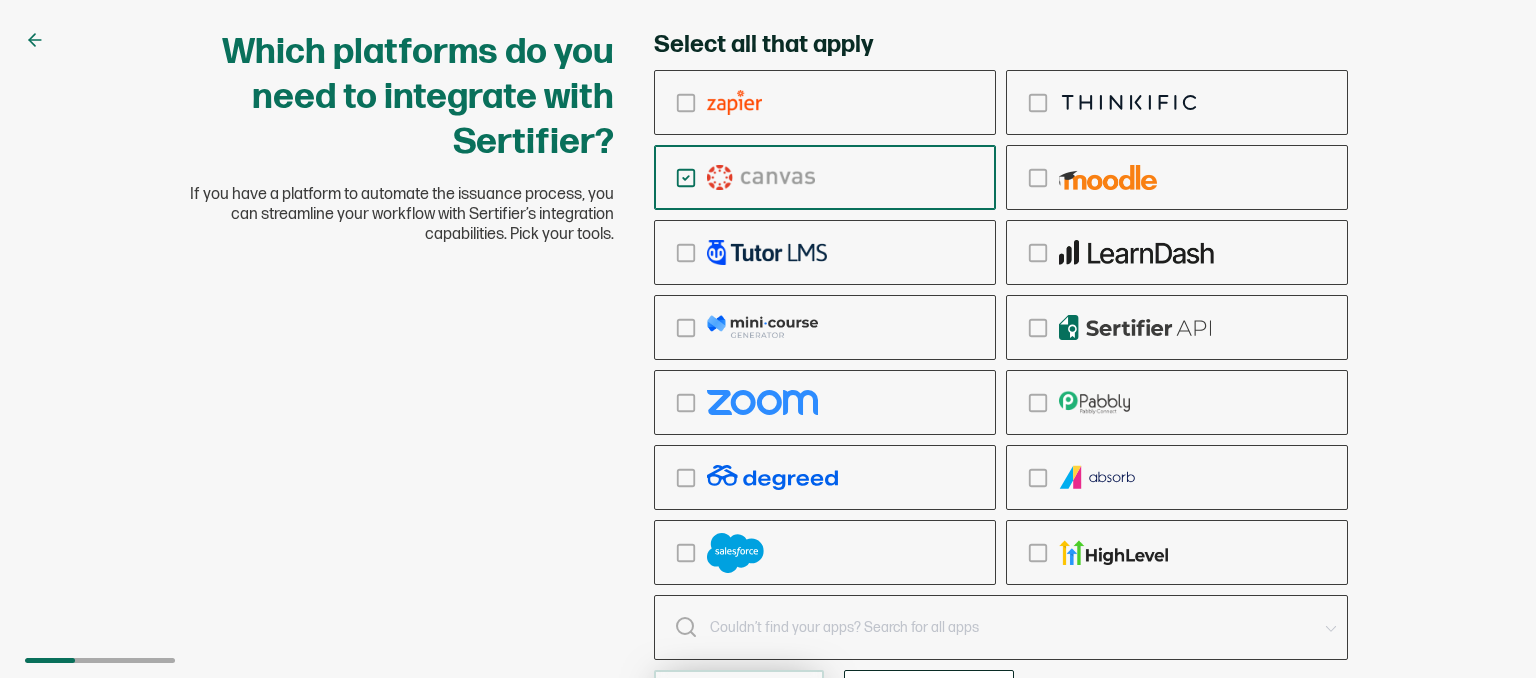 click at bounding box center (739, 691) 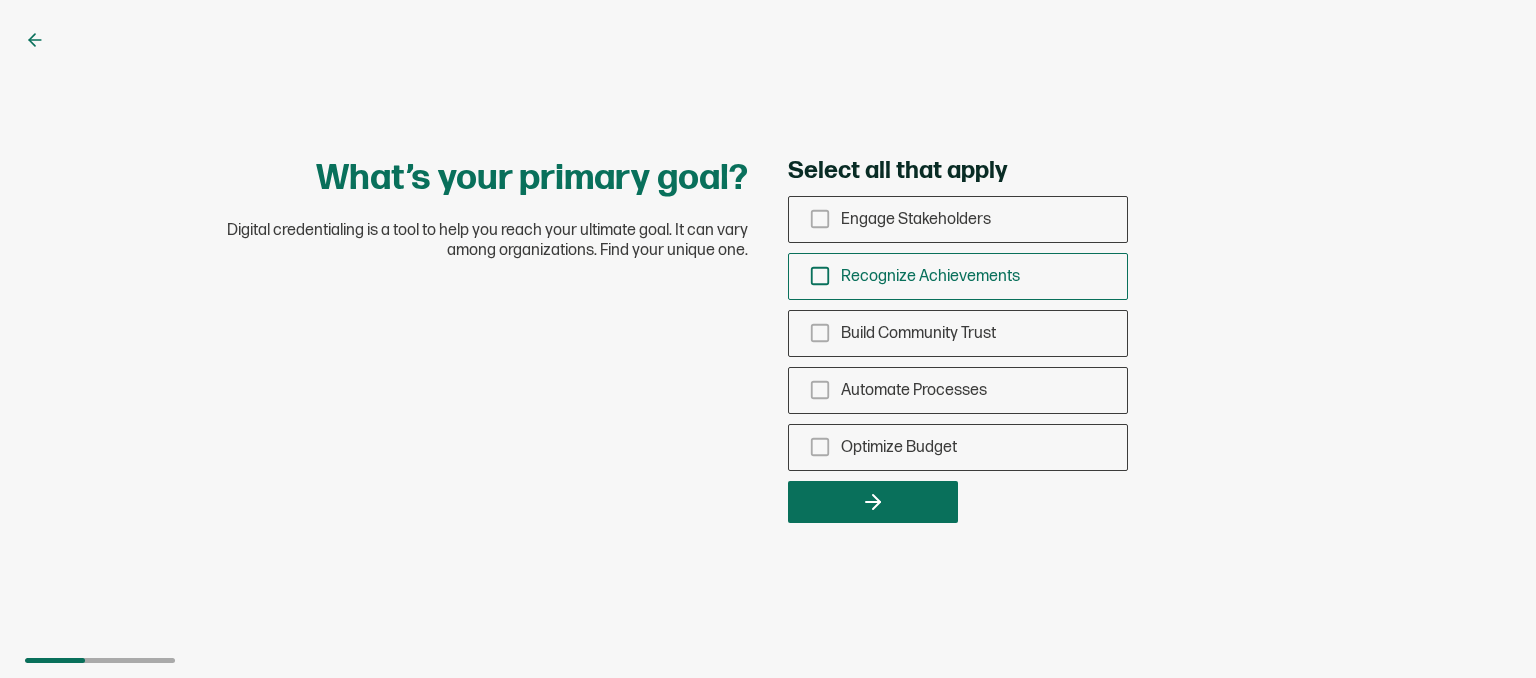 click 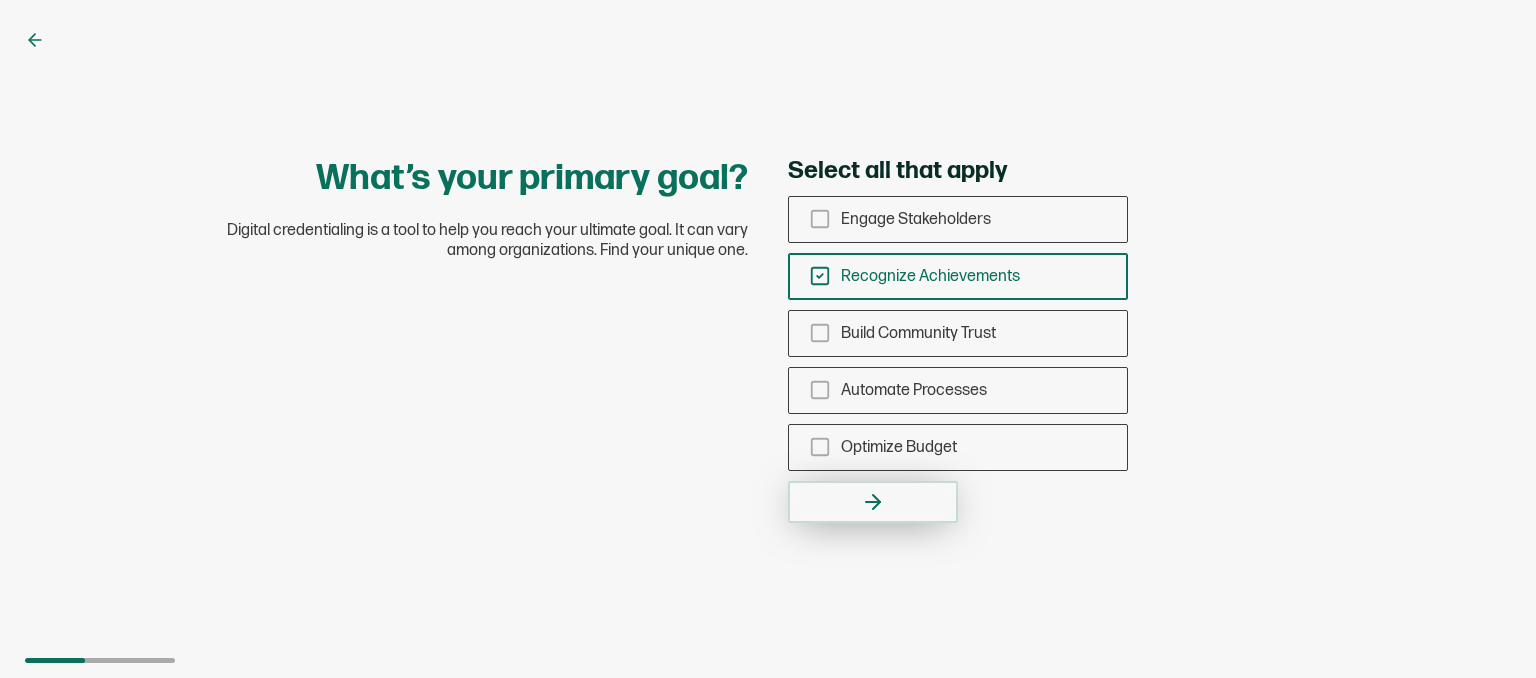click 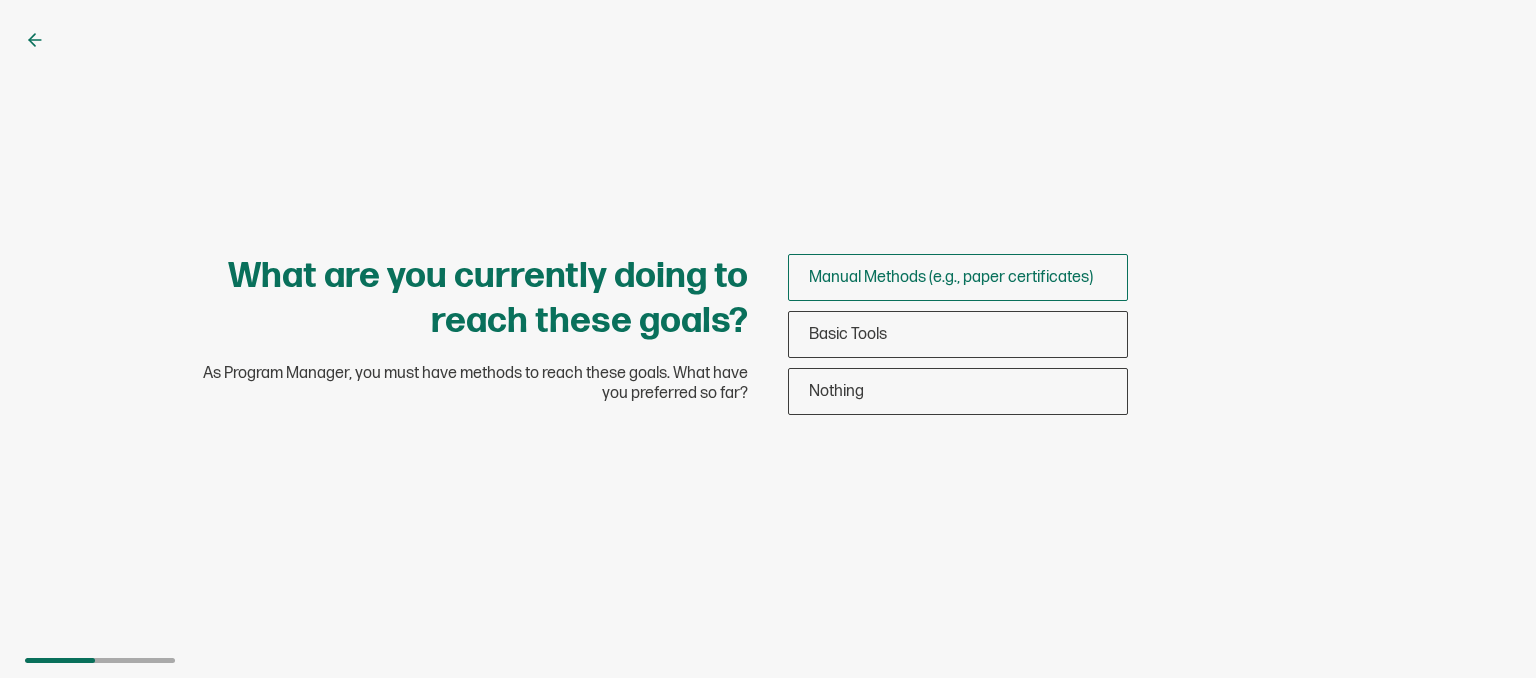 click on "Manual Methods (e.g., paper certificates)" at bounding box center (951, 277) 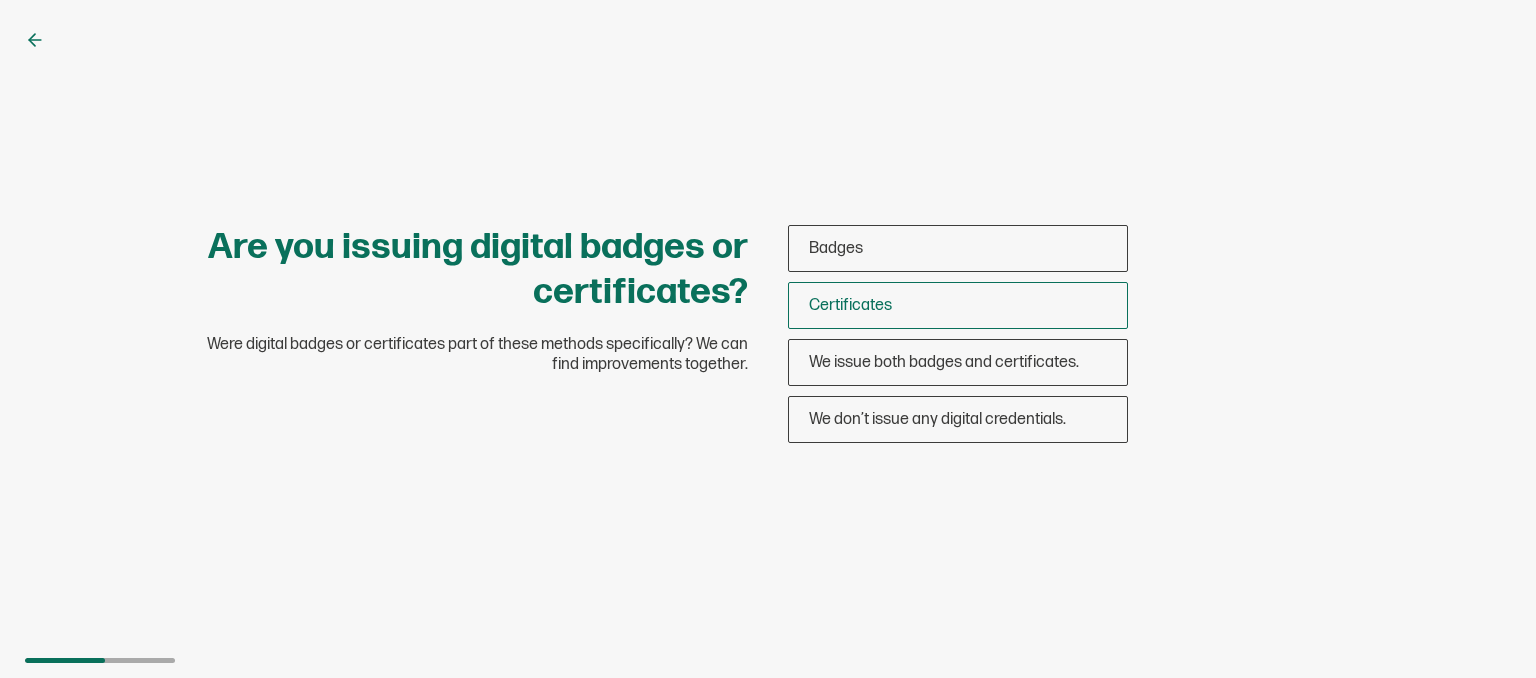 click on "Certificates" at bounding box center [958, 305] 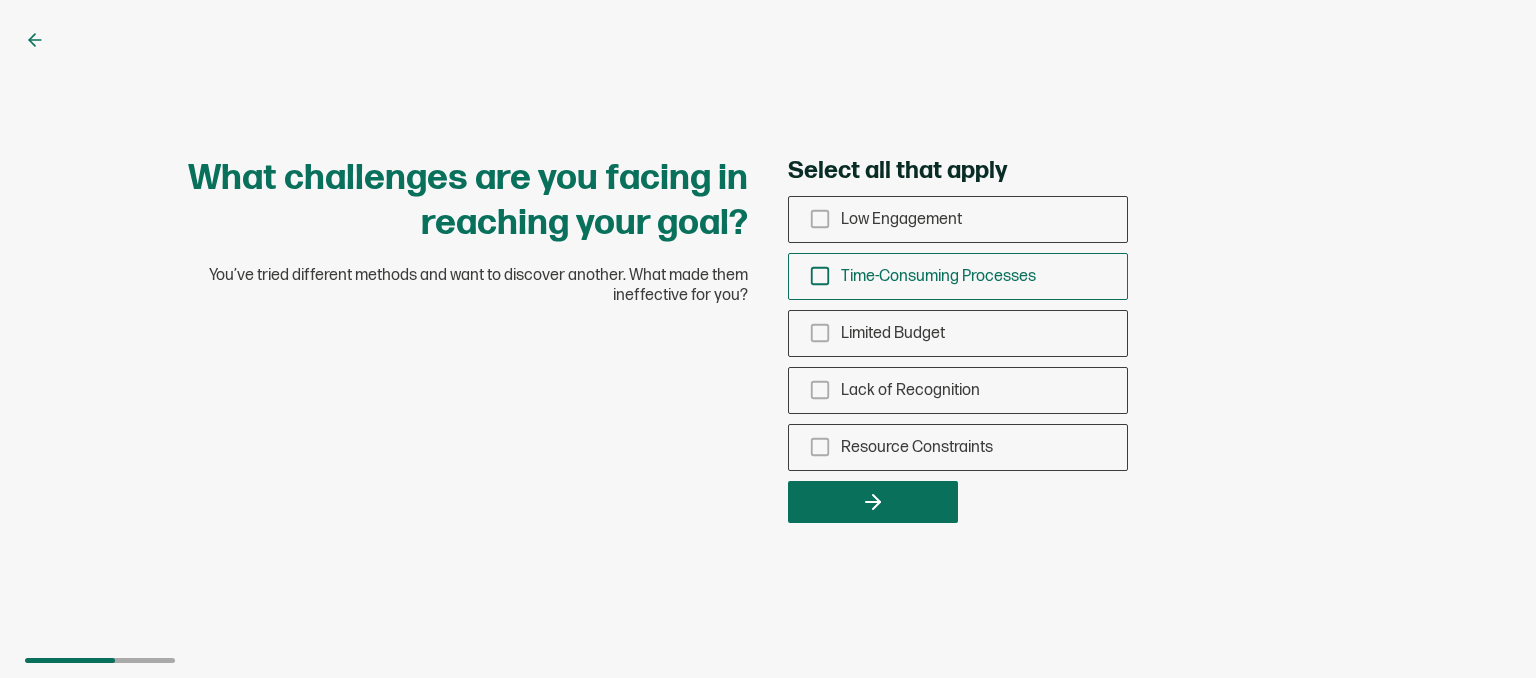 click 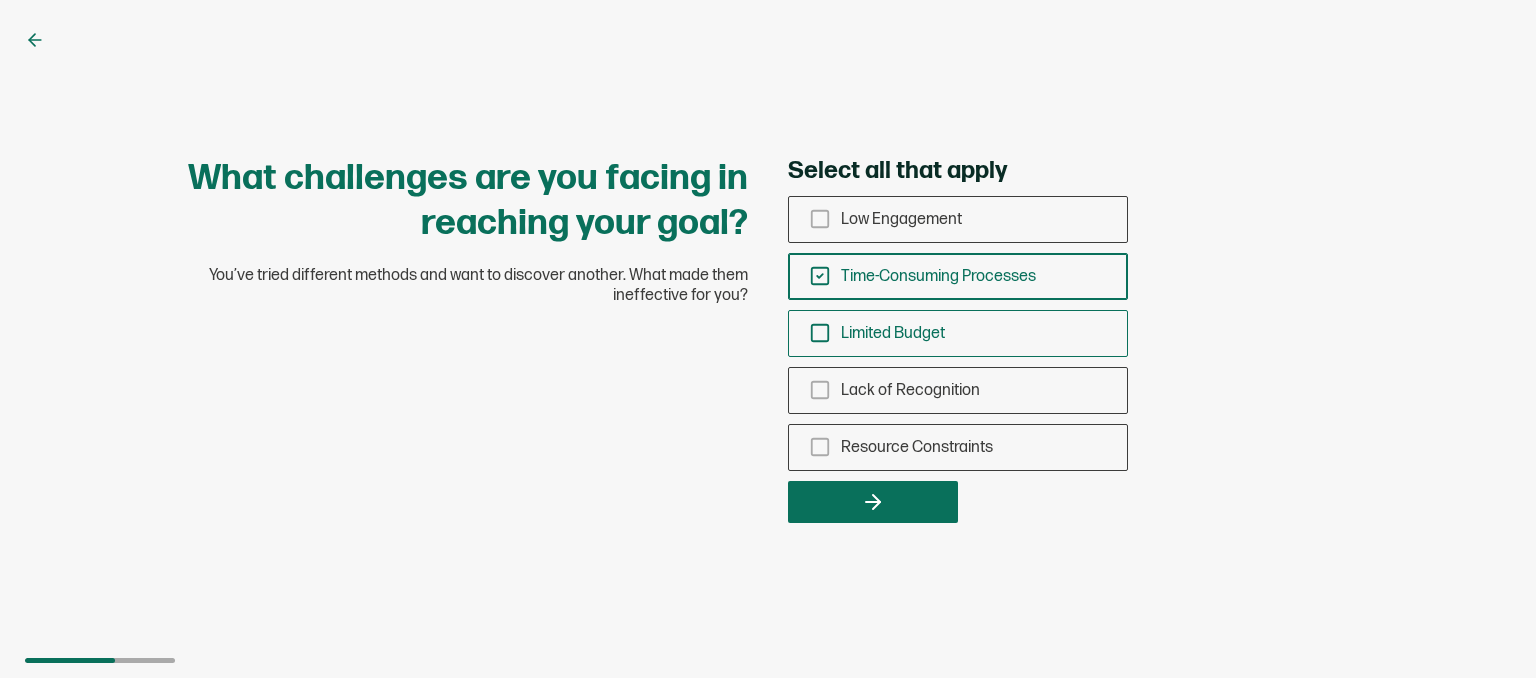 click 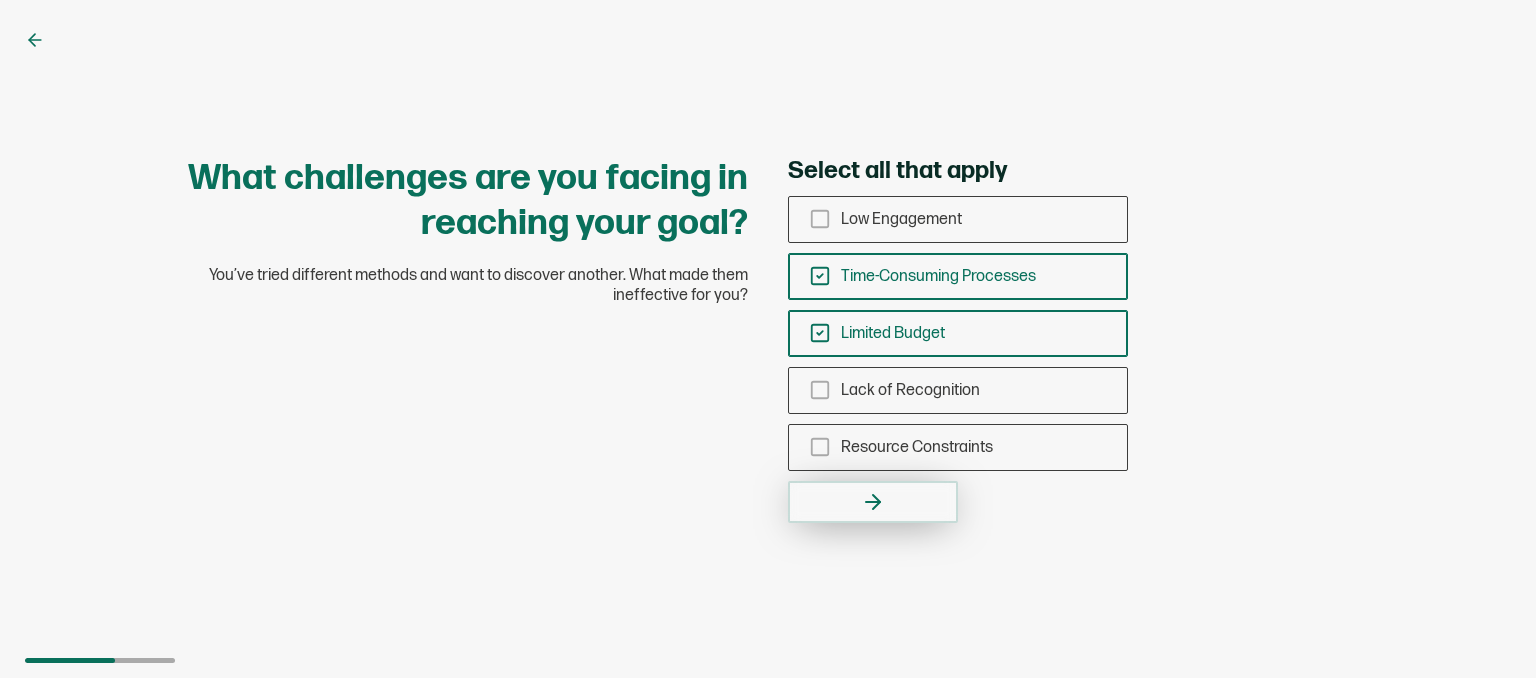 click at bounding box center (873, 502) 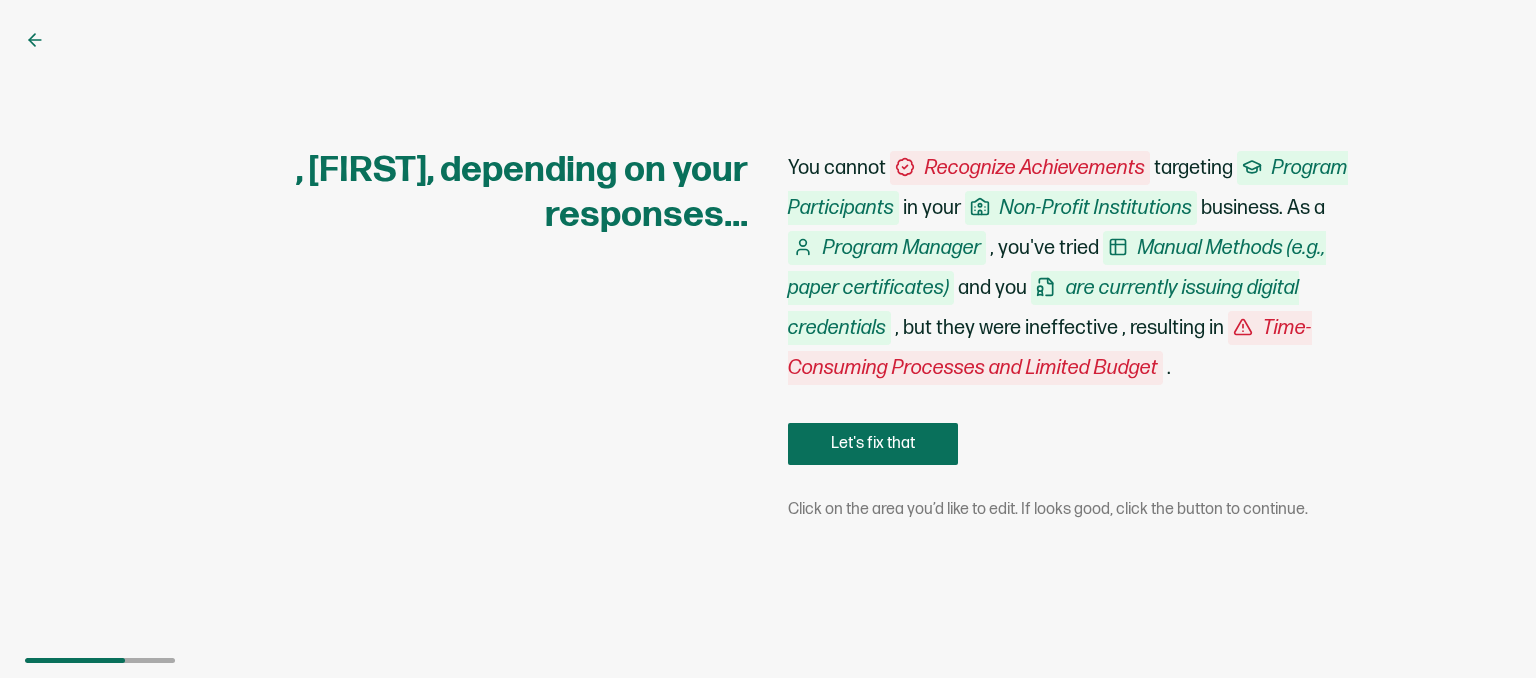 click on "You cannot
Recognize Achievements
targeting
Program Participants
in your
Non-Profit Institutions
business. As a
Program Manager
, you've tried
Manual Methods (e.g., paper certificates)
and you
are currently issuing digital credentials
, but they were ineffective
, resulting in
Time-Consuming Processes and Limited Budget
." at bounding box center (1068, 334) 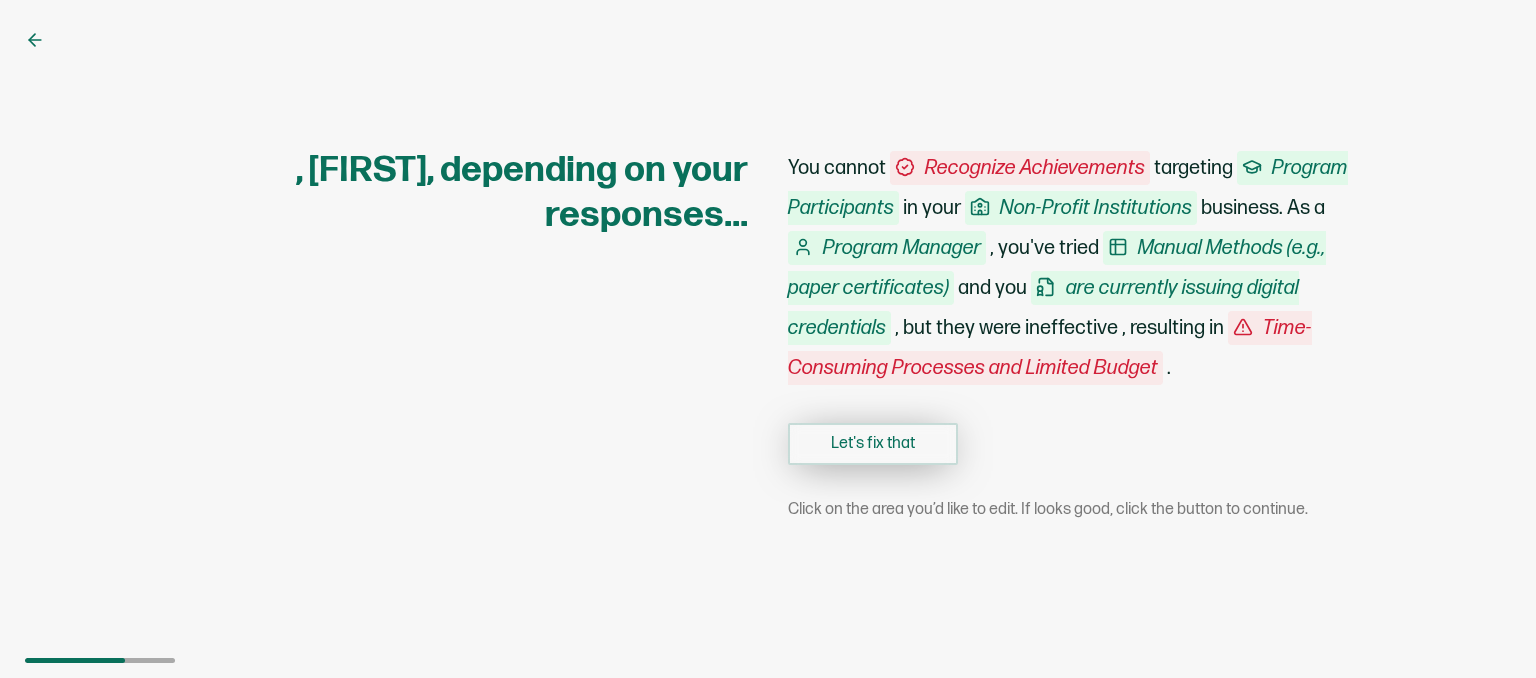 click on "Let's fix that" at bounding box center (873, 444) 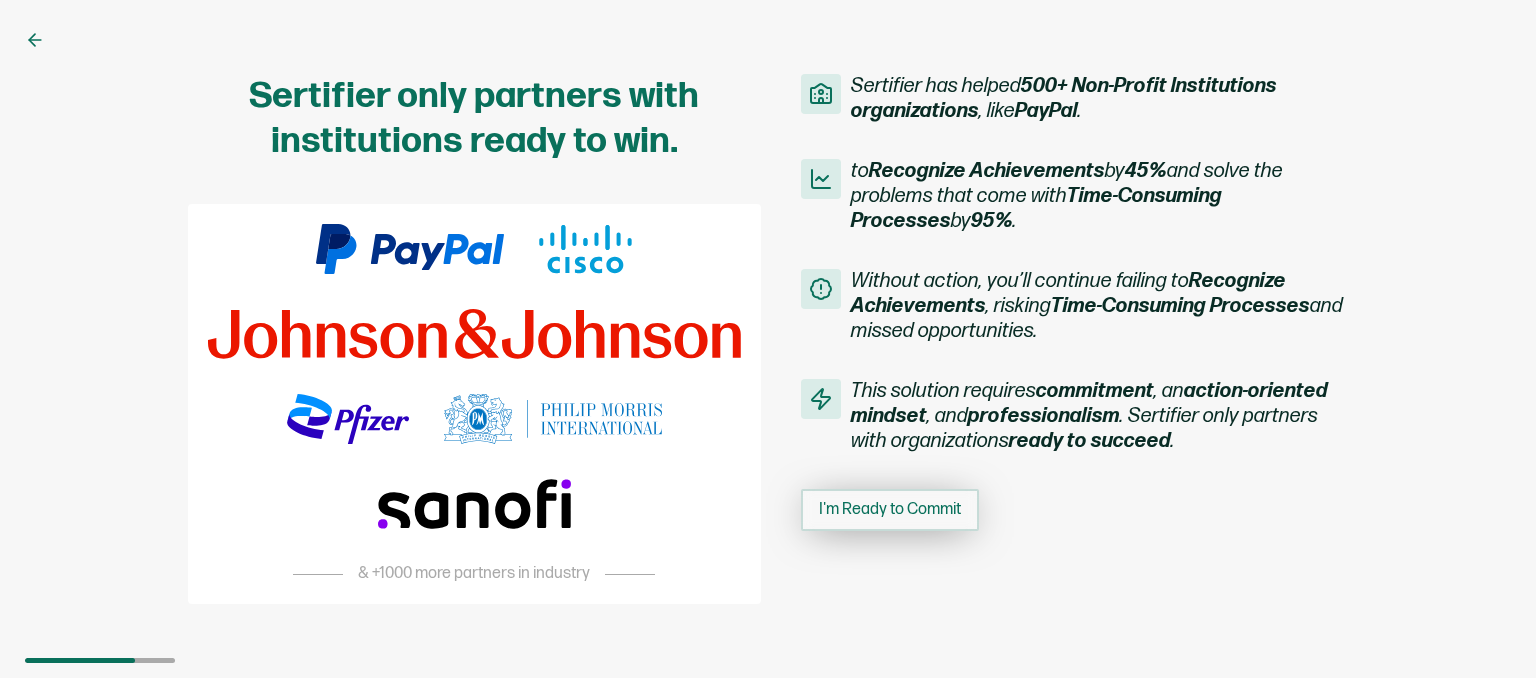 click on "I'm Ready to Commit" at bounding box center (890, 510) 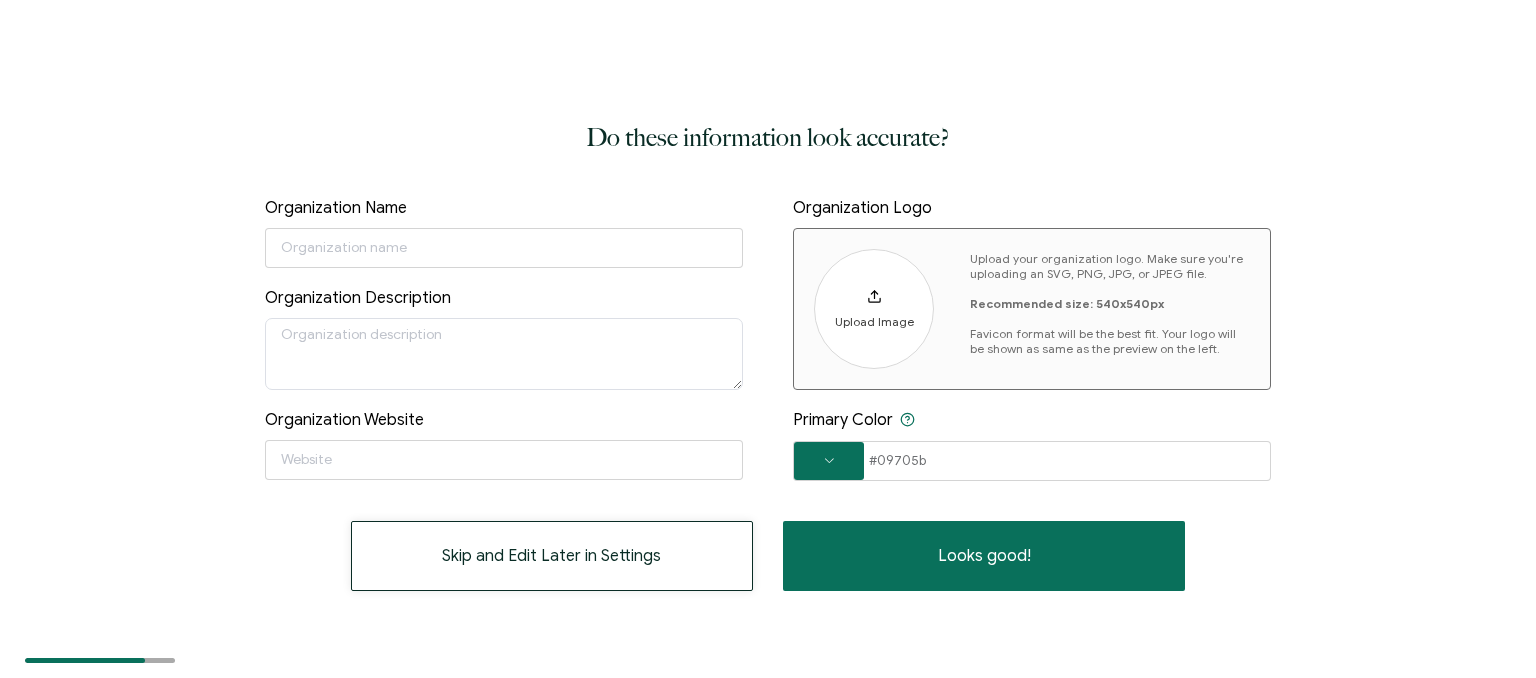 click on "Skip and Edit Later in Settings" at bounding box center (552, 556) 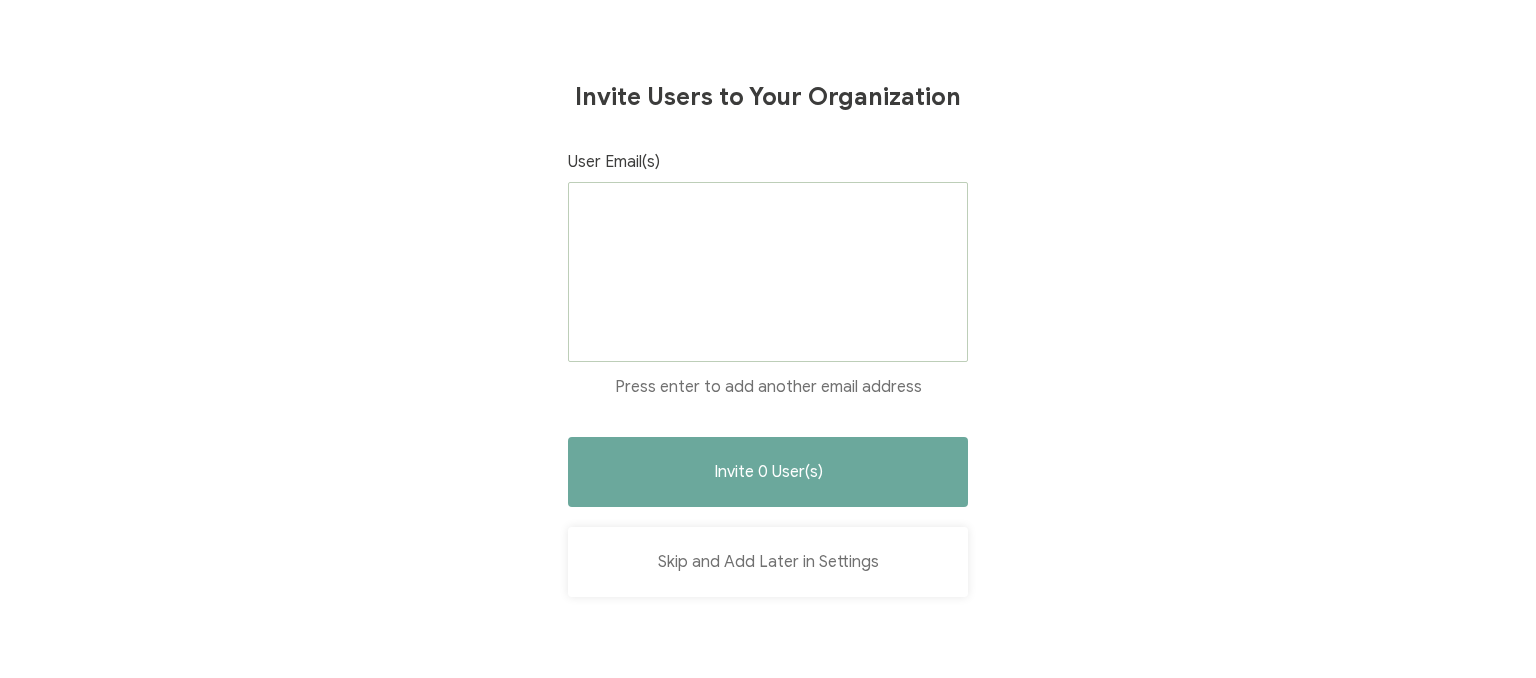 click on "Skip and Add Later in Settings" at bounding box center (768, 562) 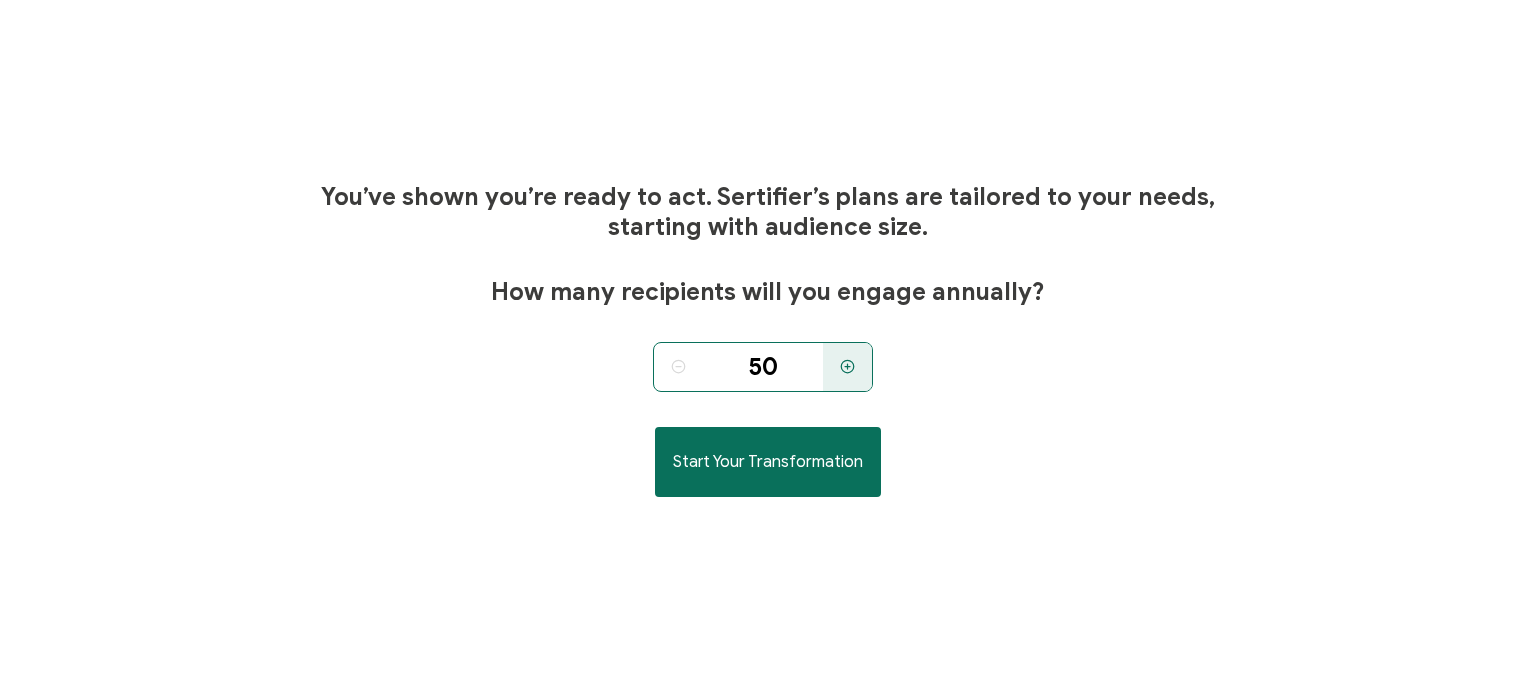 click 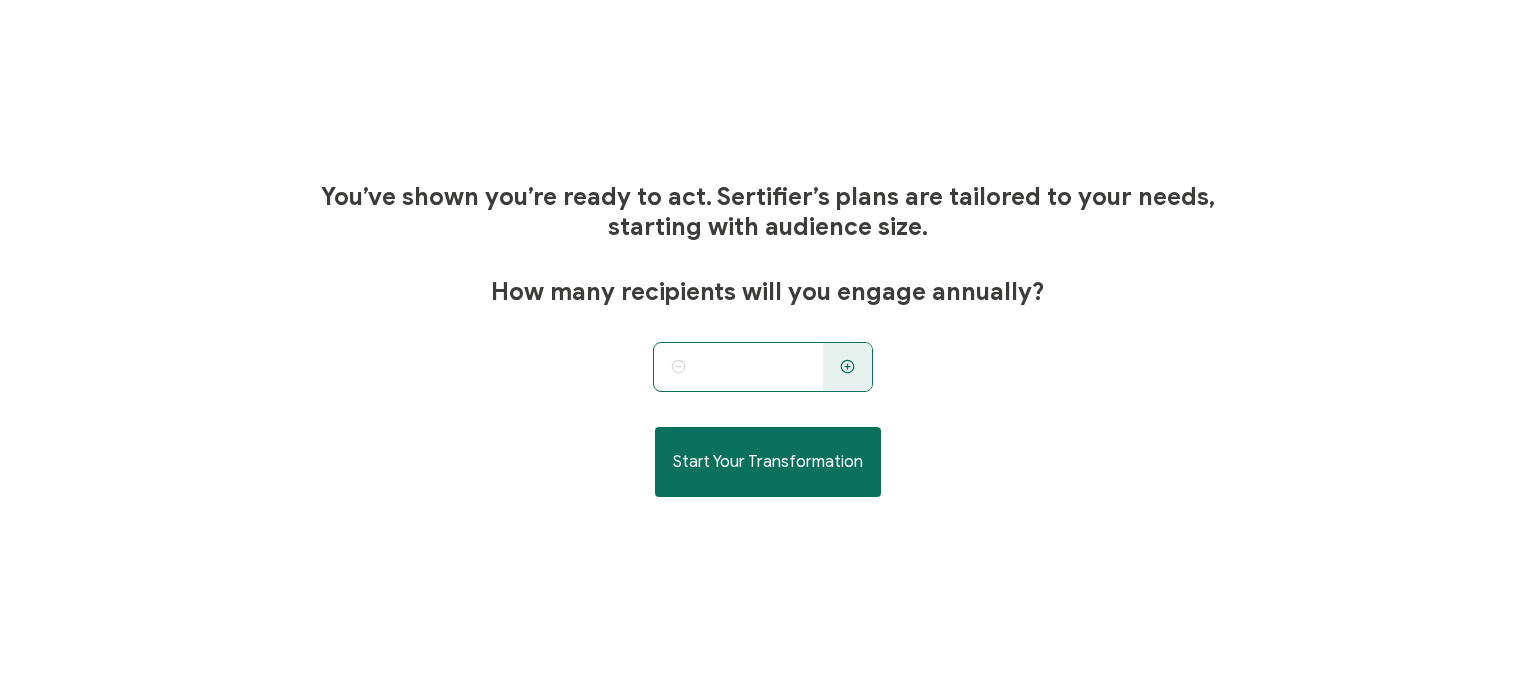 type on "5" 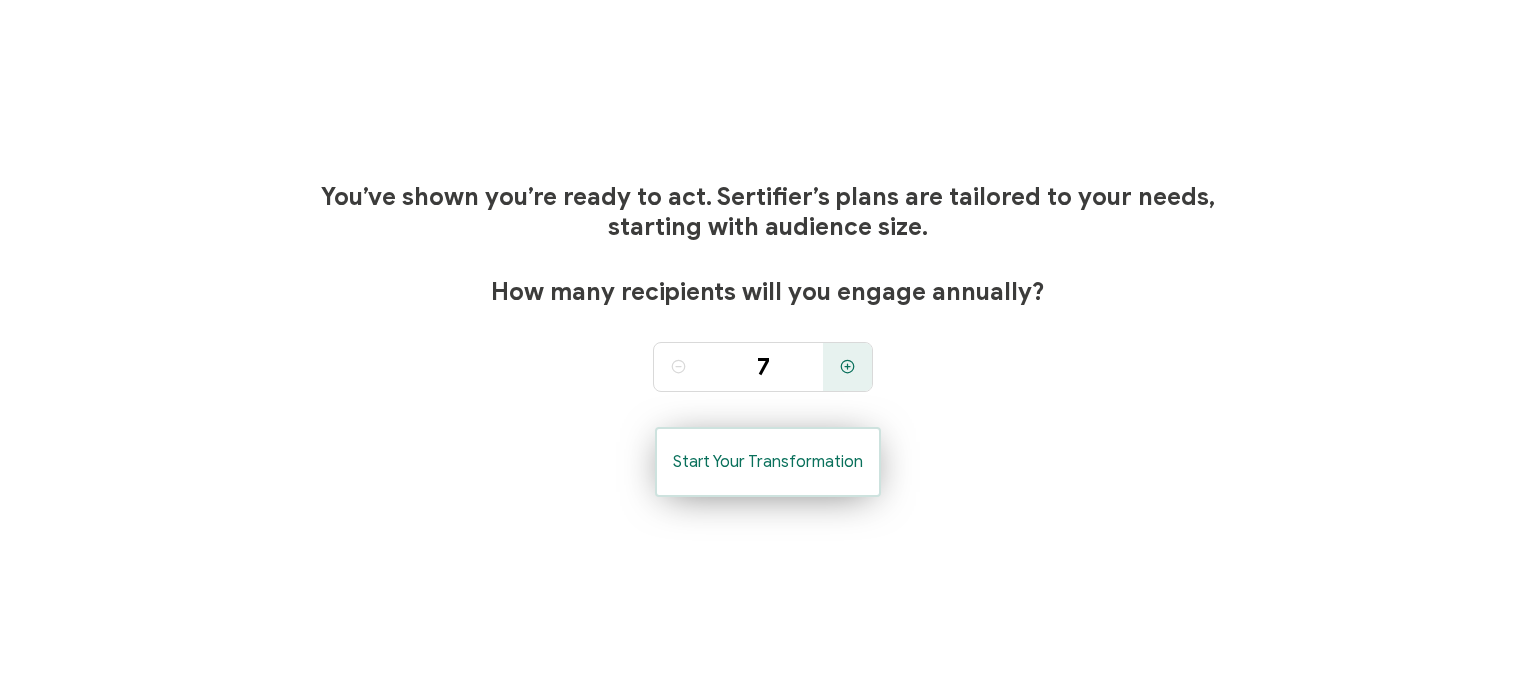 type on "50" 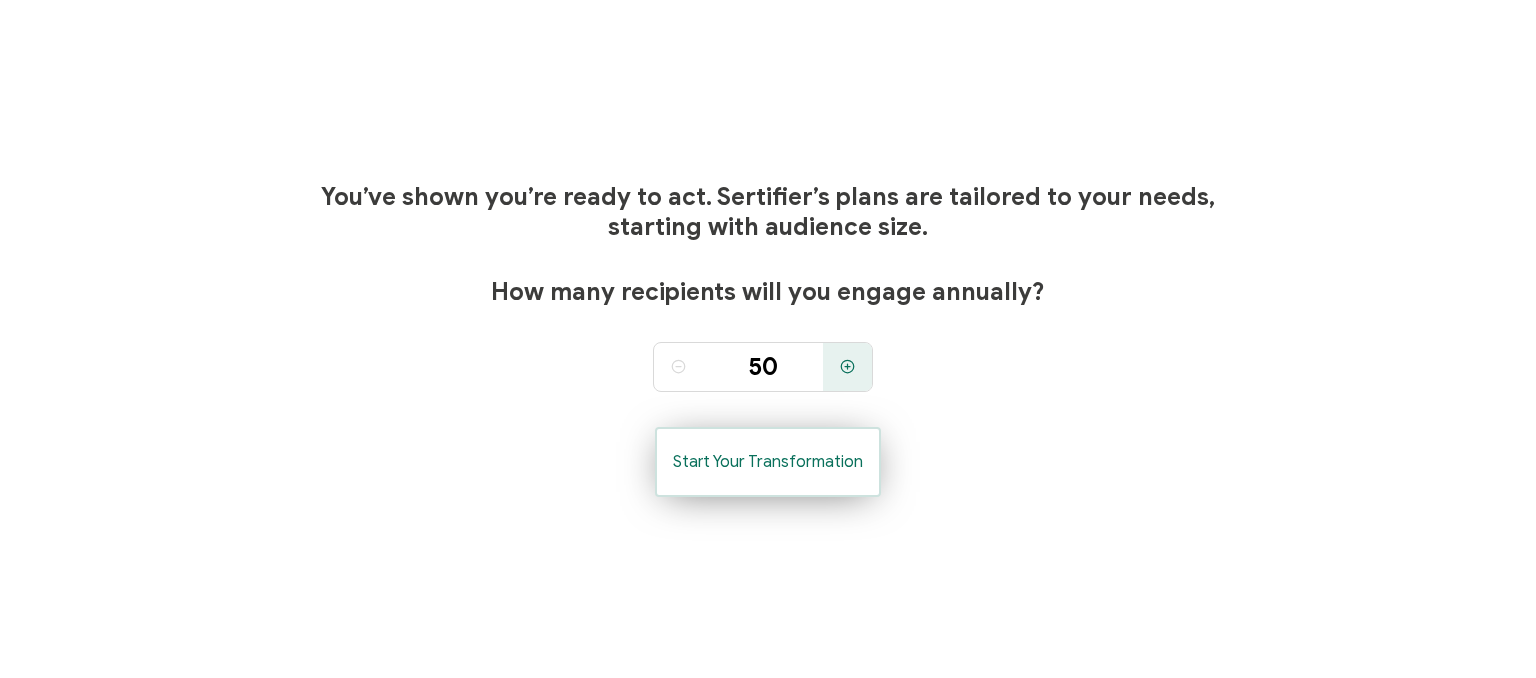 click on "Start Your Transformation" at bounding box center (768, 462) 